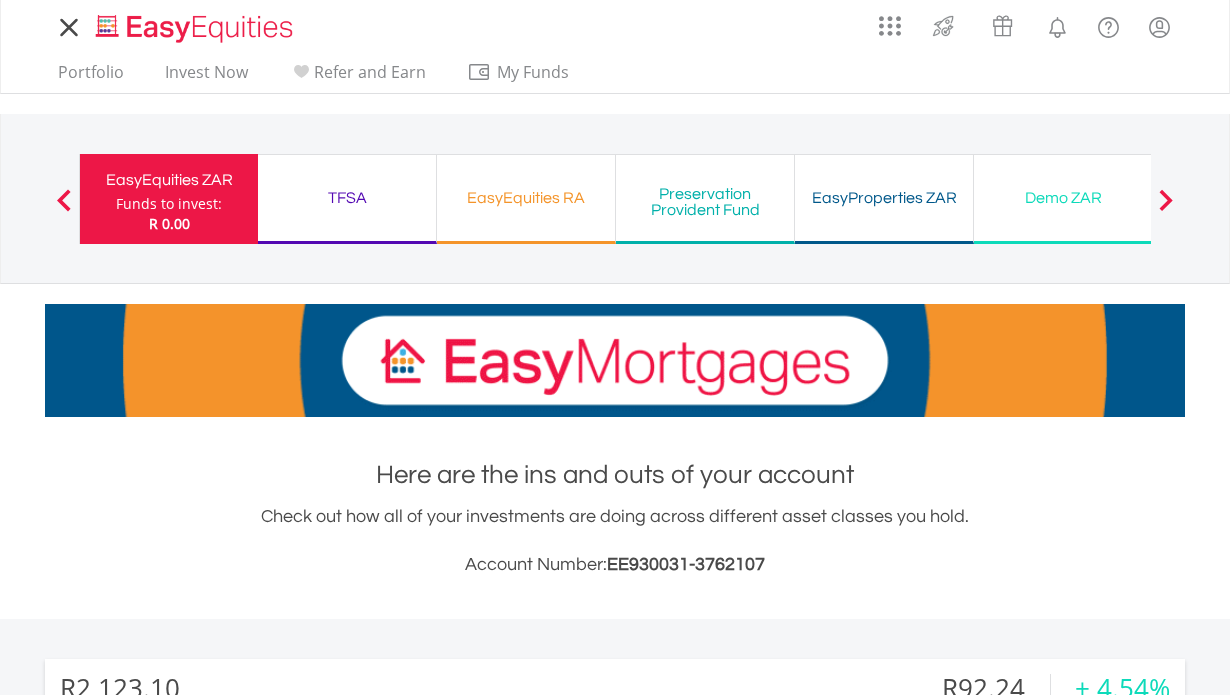 scroll, scrollTop: 0, scrollLeft: 0, axis: both 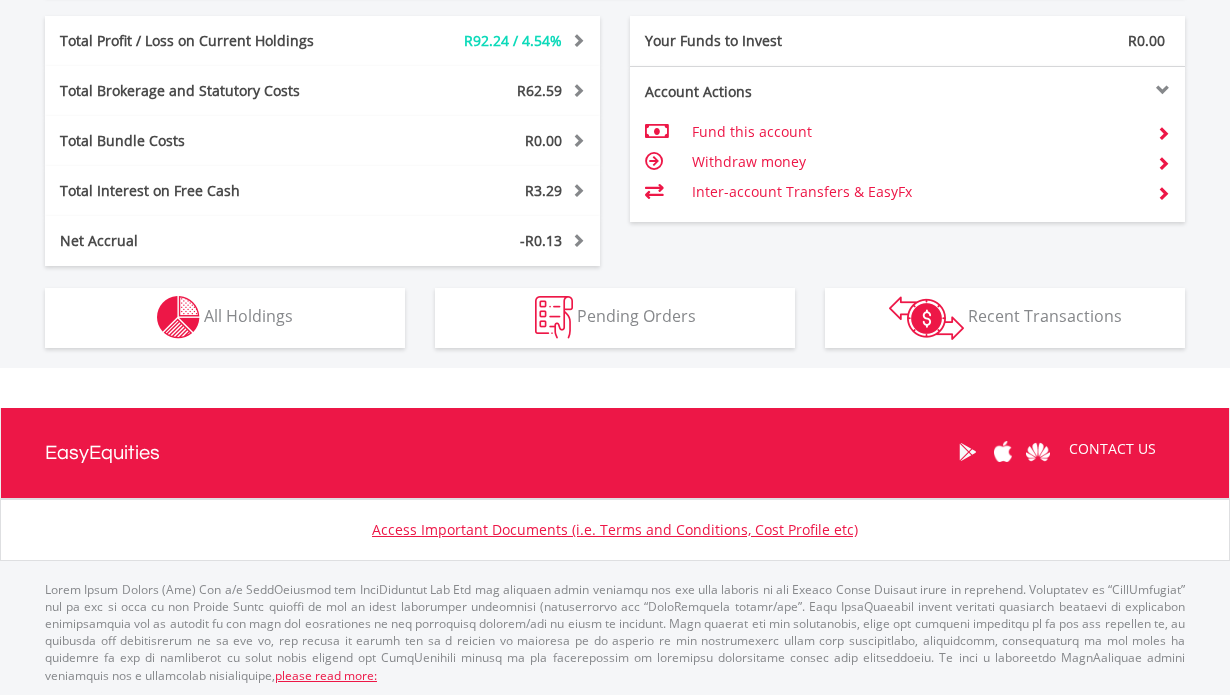 click on "Holdings
All Holdings" at bounding box center (225, 318) 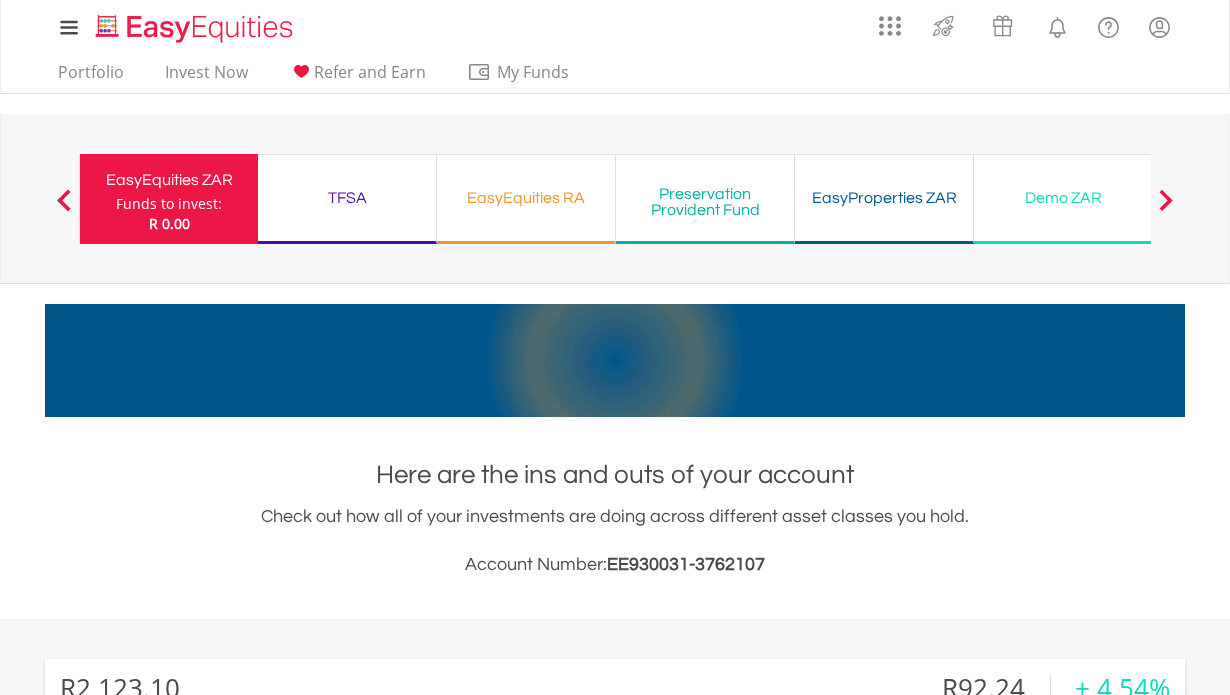 scroll, scrollTop: 0, scrollLeft: 0, axis: both 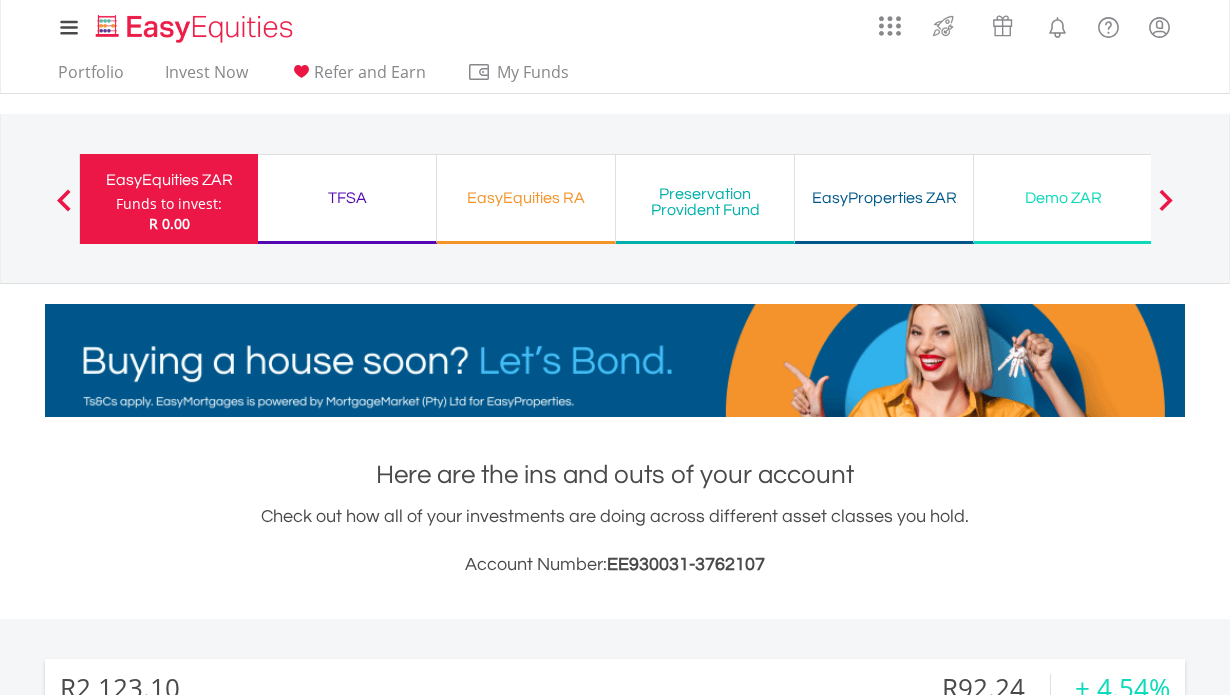 click on "TFSA" at bounding box center (347, 198) 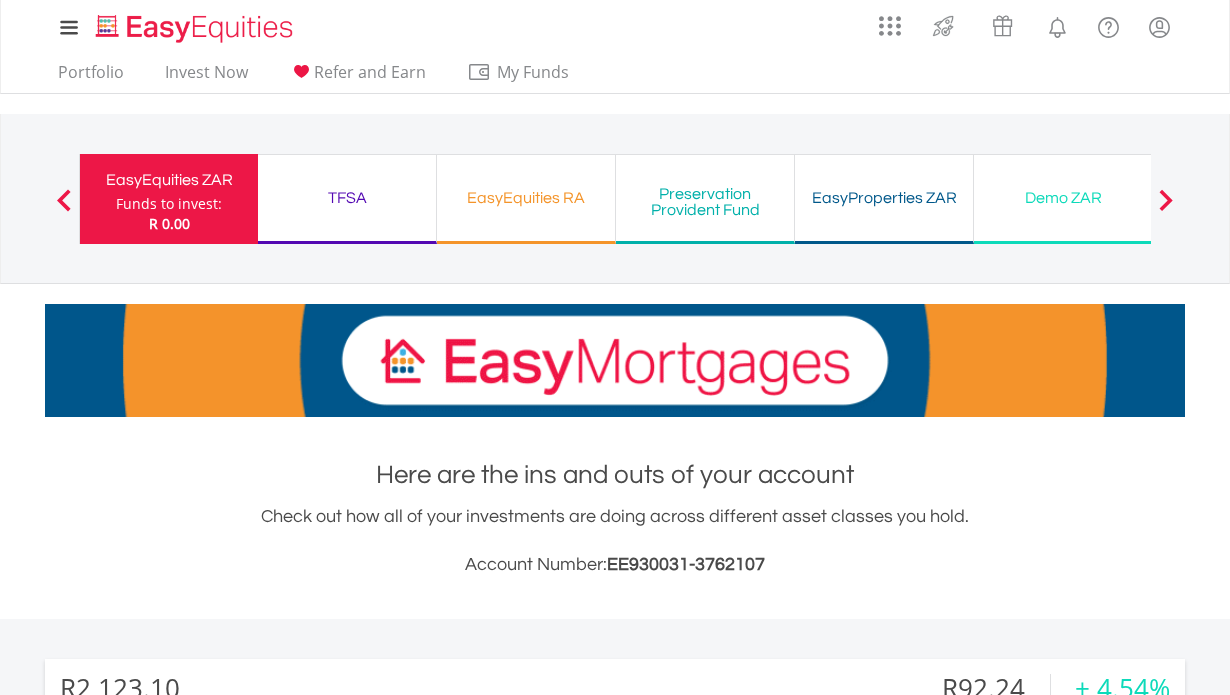 click on "TFSA" at bounding box center (347, 198) 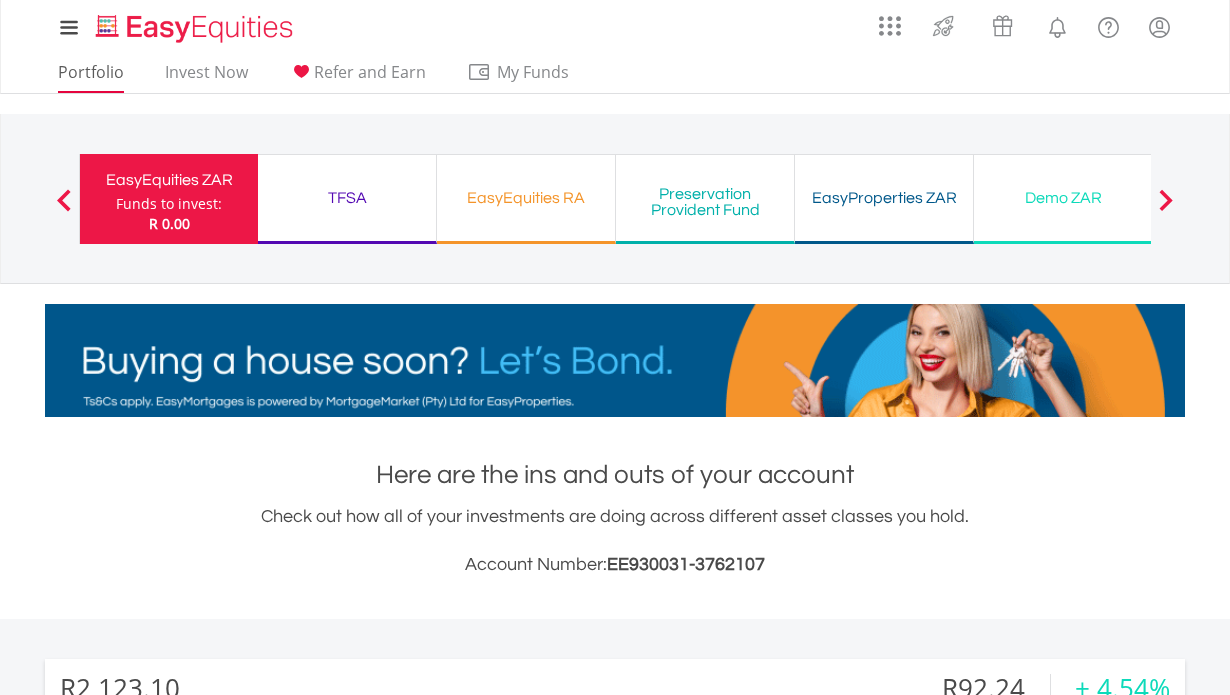 click on "Portfolio" at bounding box center (91, 77) 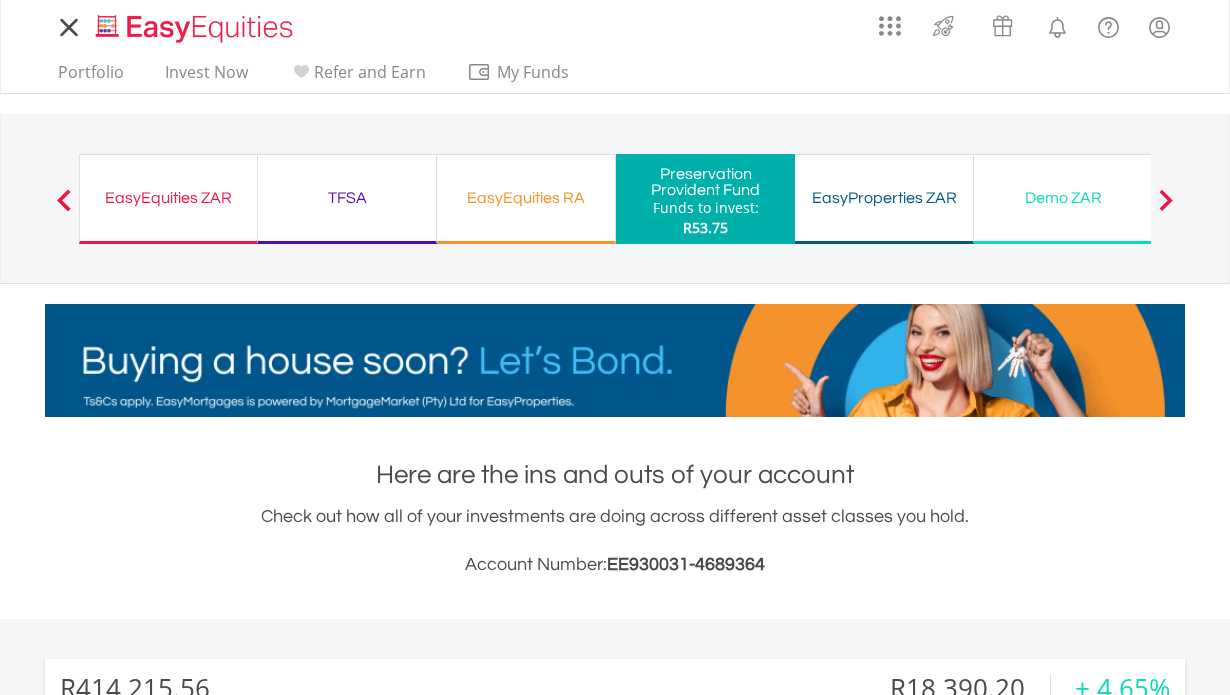 scroll, scrollTop: 0, scrollLeft: 0, axis: both 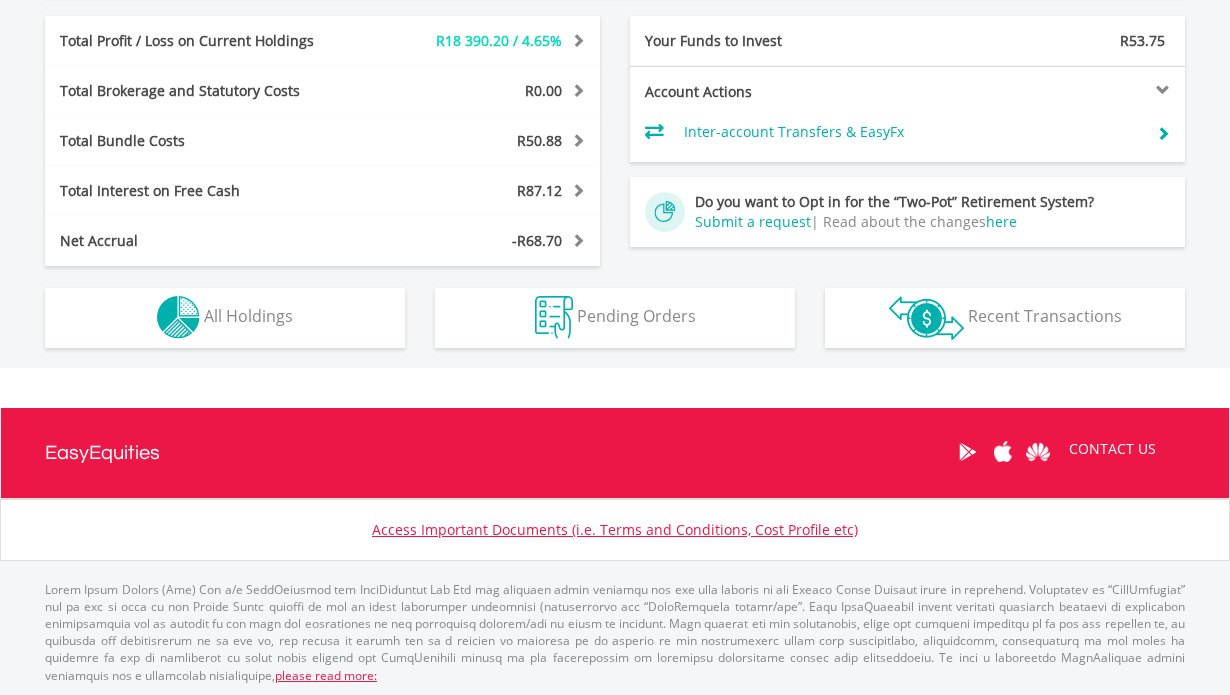 click on "All Holdings" at bounding box center [248, 316] 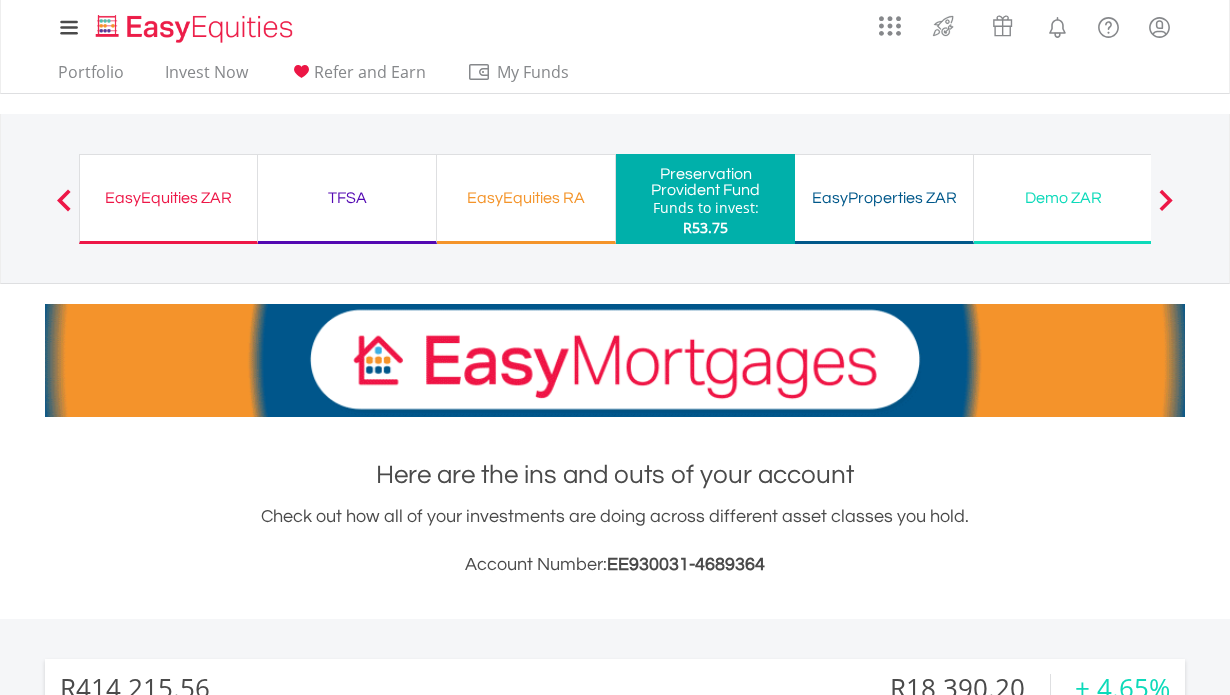 scroll, scrollTop: 0, scrollLeft: 0, axis: both 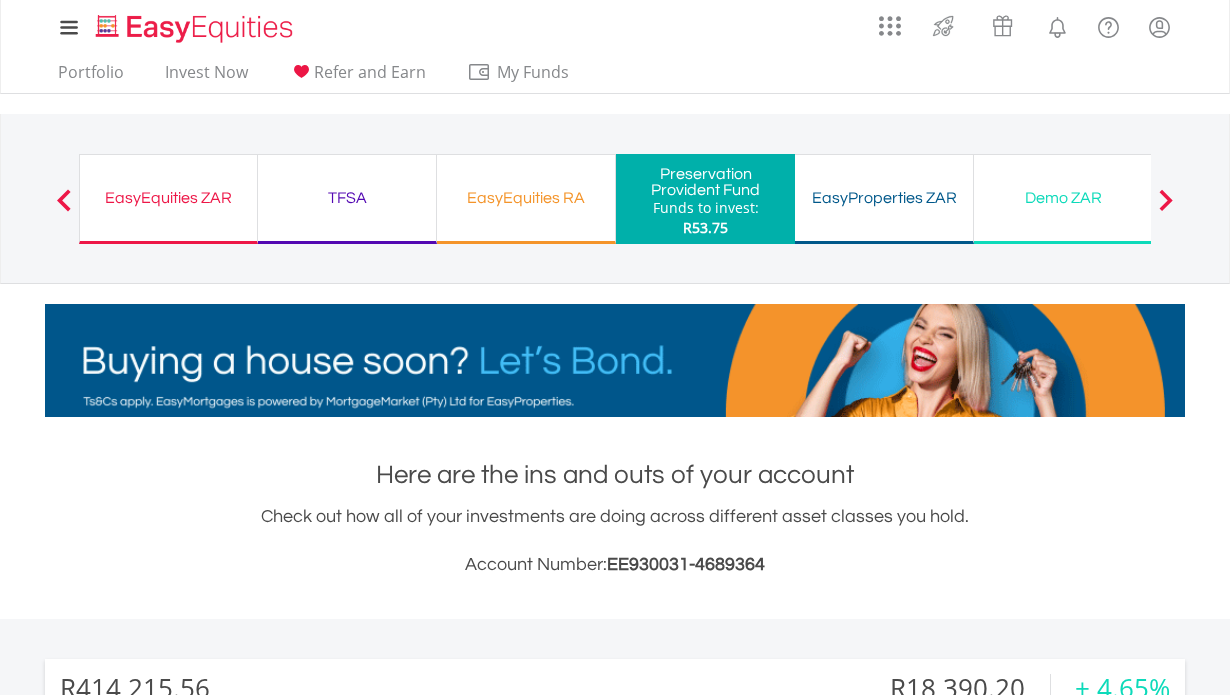 click on "Demo ZAR" at bounding box center [1063, 198] 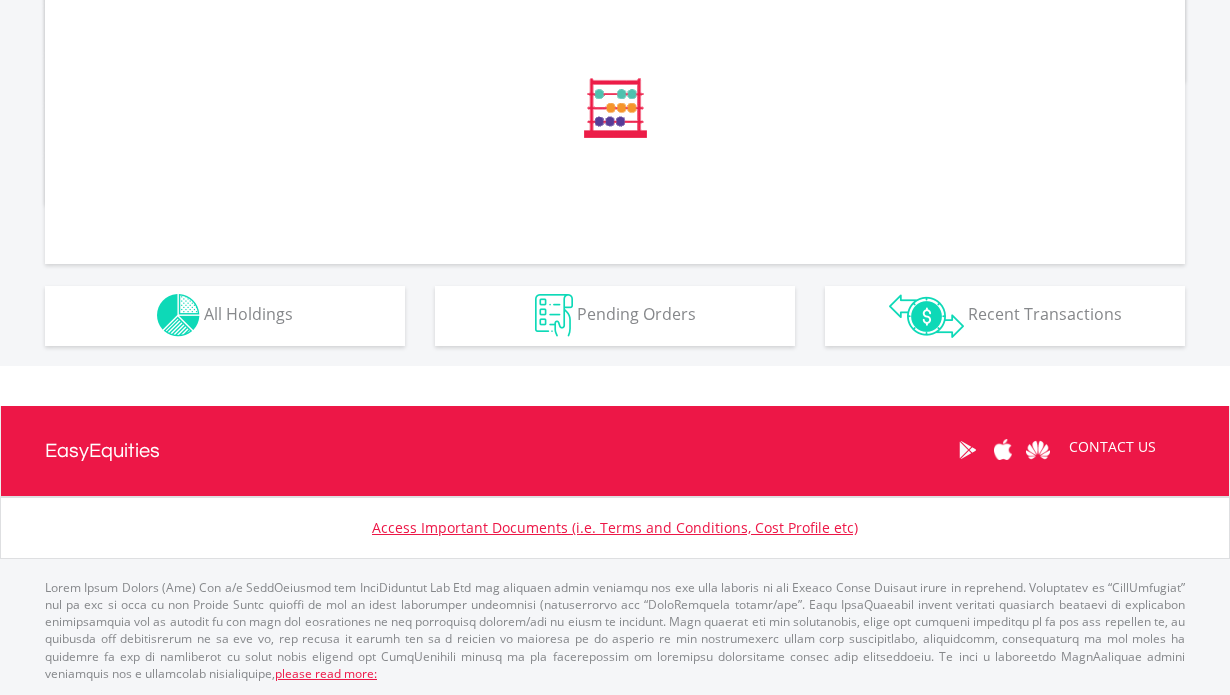scroll, scrollTop: 724, scrollLeft: 0, axis: vertical 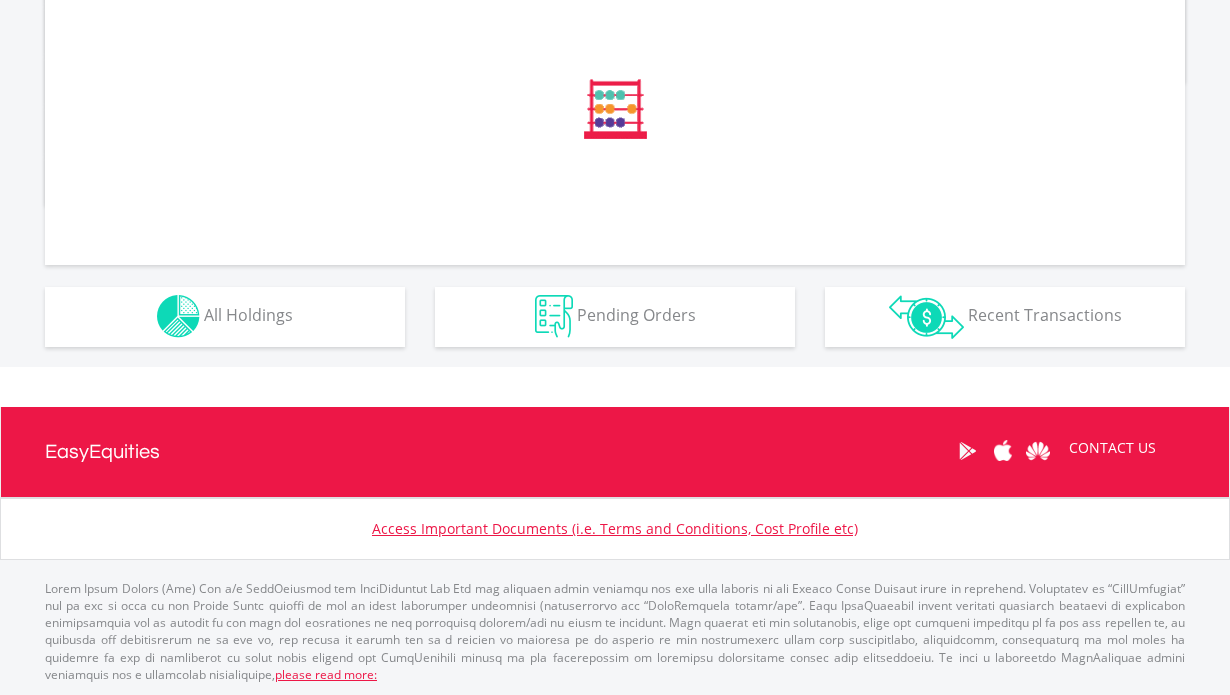 click on "Holdings
All Holdings" at bounding box center [225, 317] 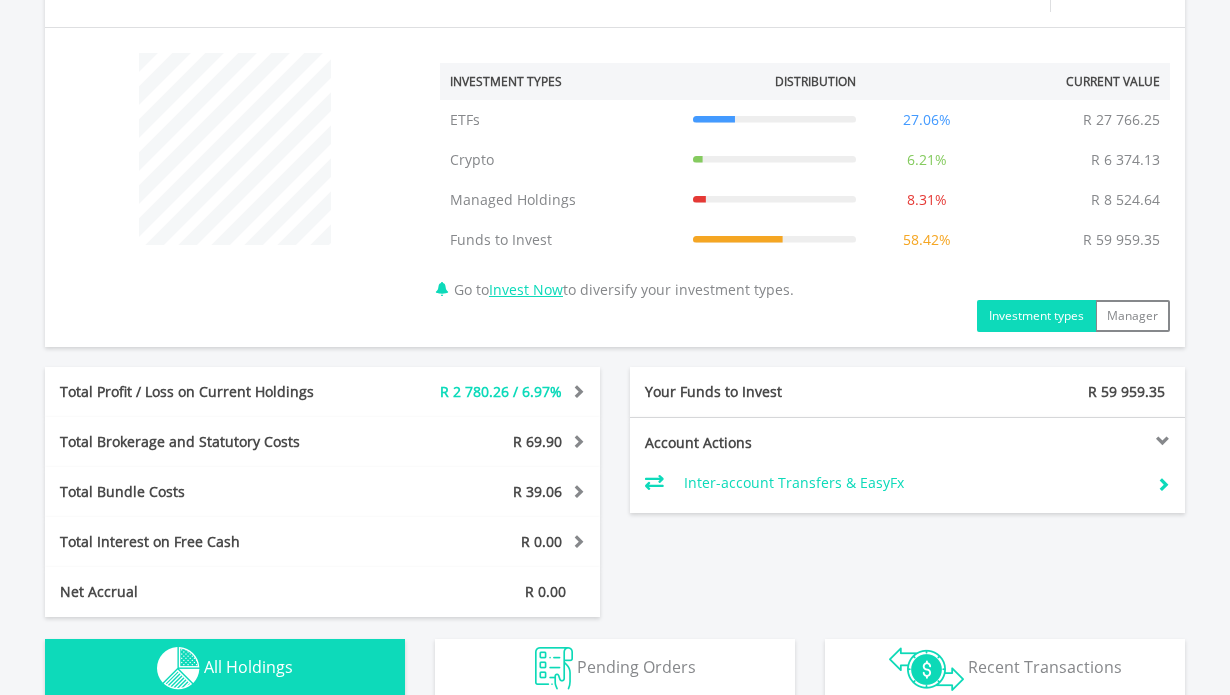 scroll, scrollTop: 999808, scrollLeft: 999620, axis: both 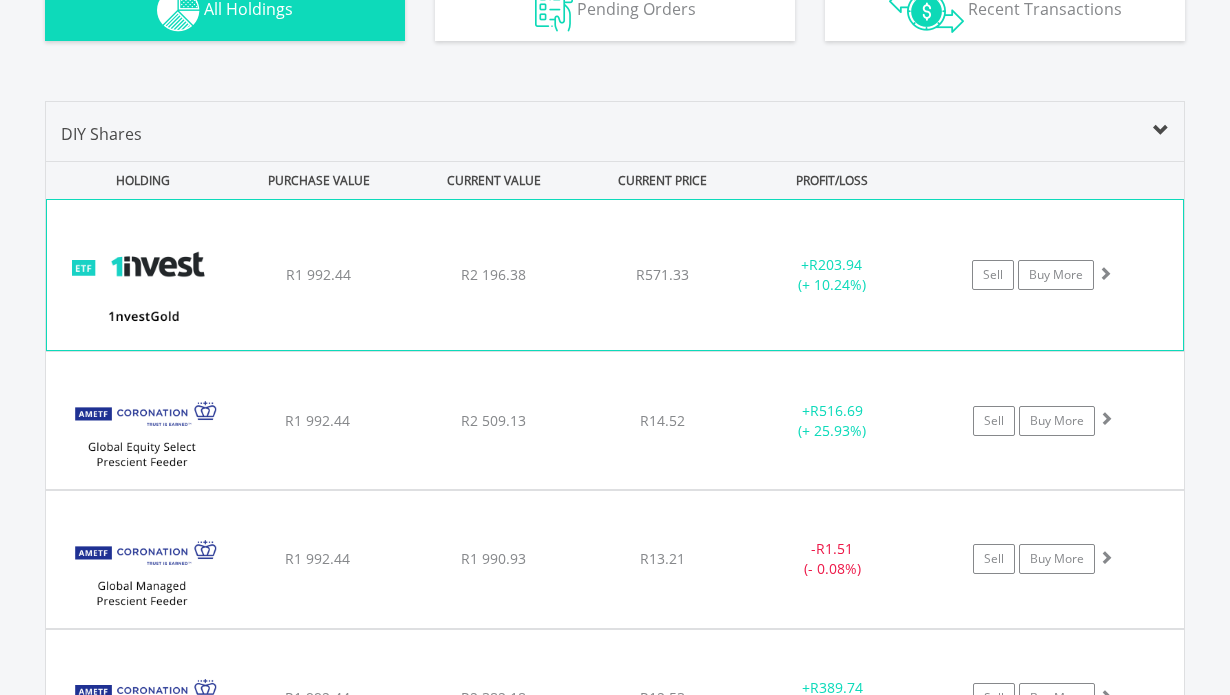 click on "﻿
1nvestGold ETF
R1 992.44
R2 196.38
R571.33
+  R203.94 (+ 10.24%)
Sell
Buy More" at bounding box center [615, 275] 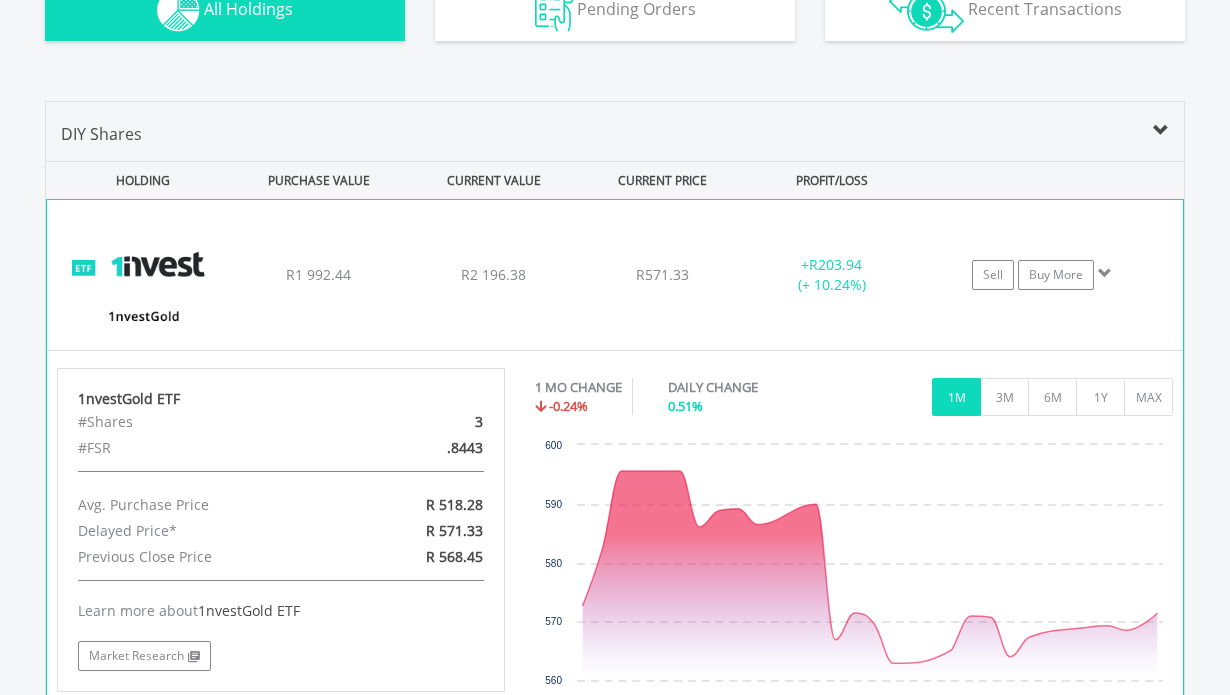 click on "﻿
1nvestGold ETF
R1 992.44
R2 196.38
R571.33
+  R203.94 (+ 10.24%)
Sell
Buy More" at bounding box center [615, 275] 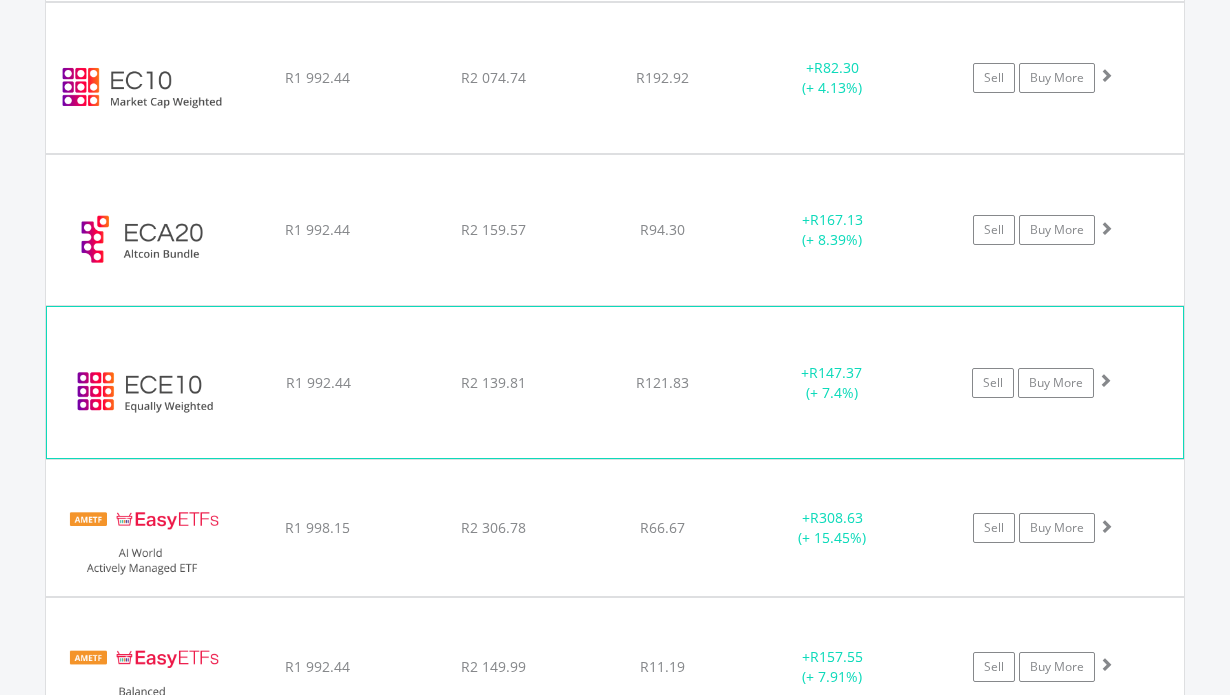 scroll, scrollTop: 2150, scrollLeft: 0, axis: vertical 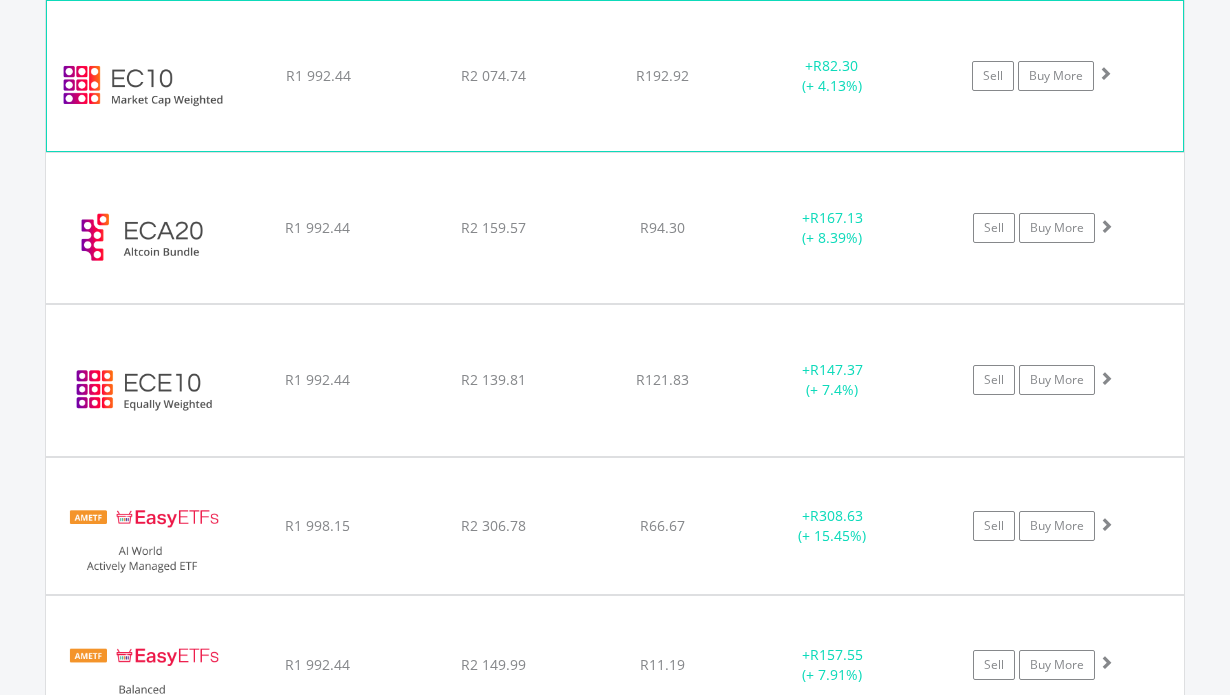 click on "Sell
Buy More" at bounding box center (1053, -493) 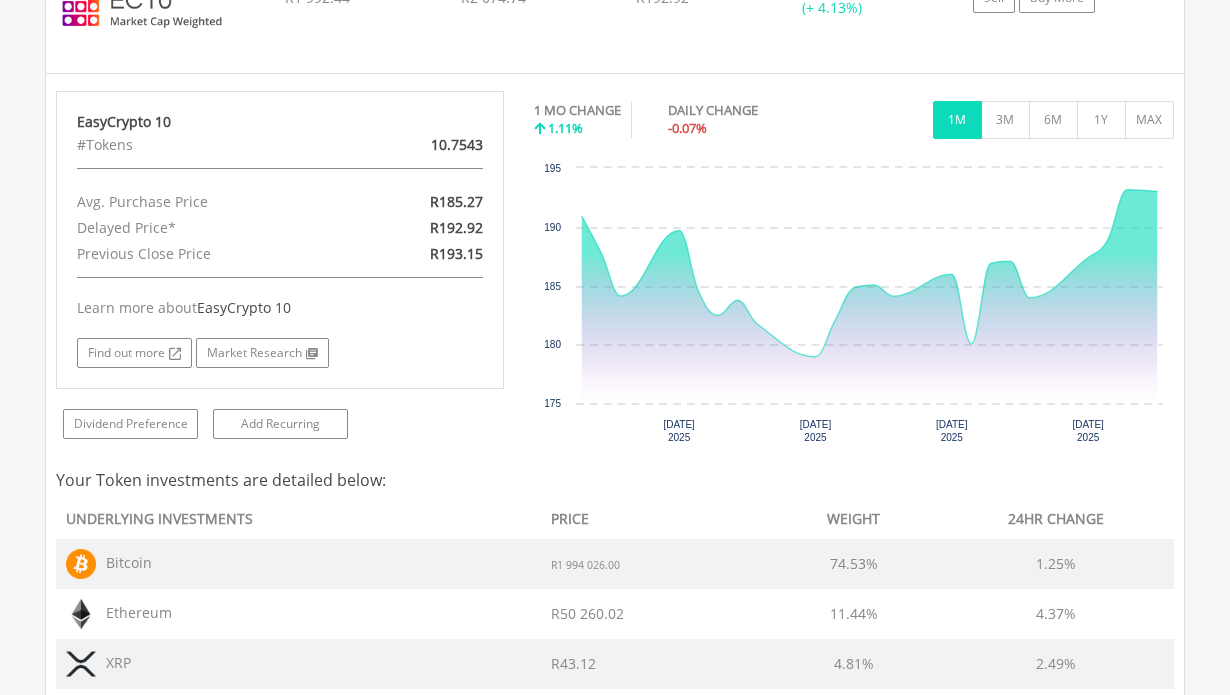 scroll, scrollTop: 1846, scrollLeft: 0, axis: vertical 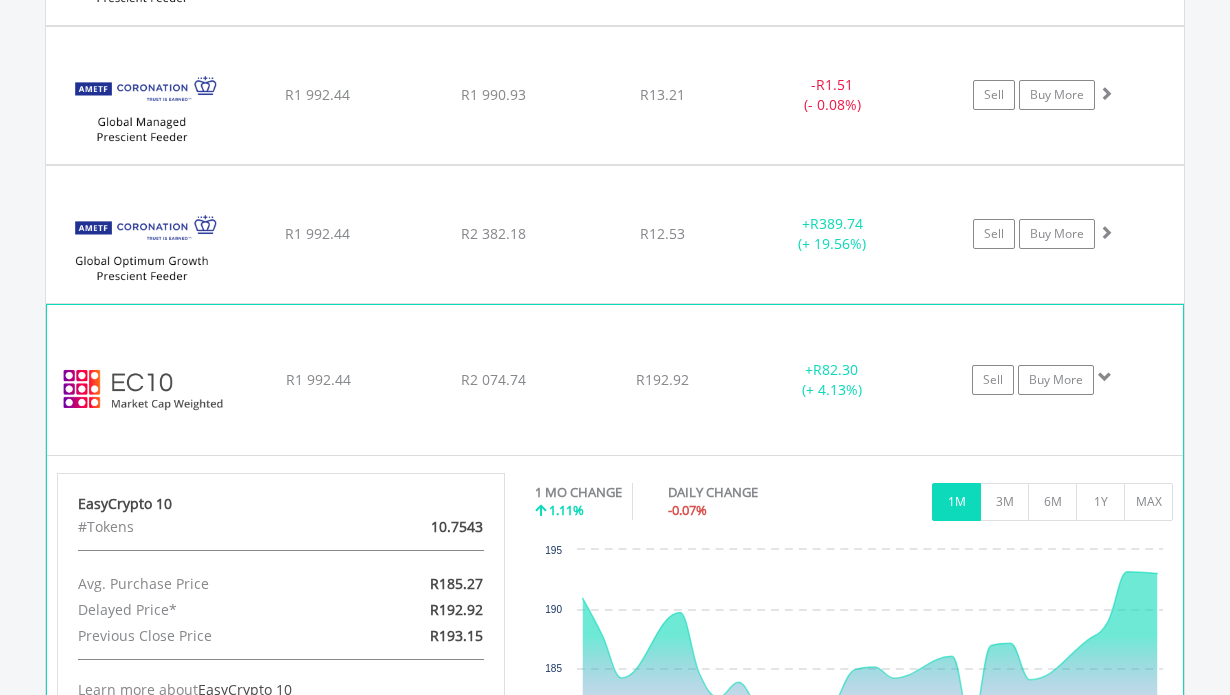 click on "Sell
Buy More" at bounding box center (1053, -189) 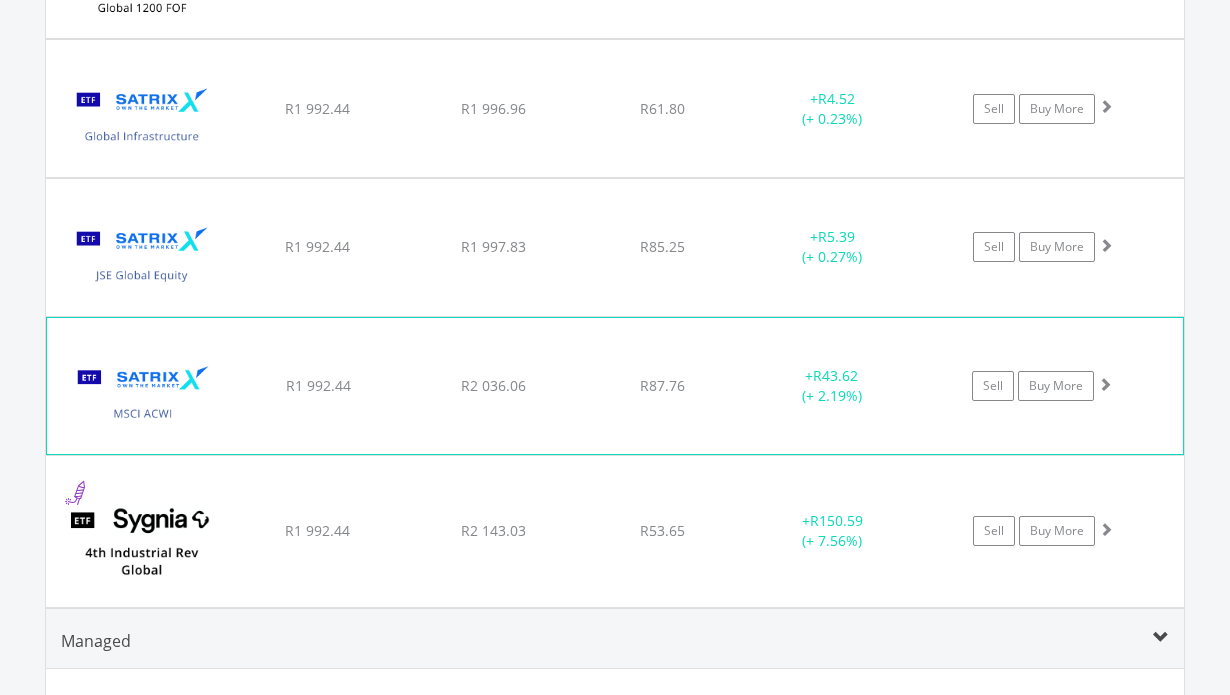 scroll, scrollTop: 3262, scrollLeft: 0, axis: vertical 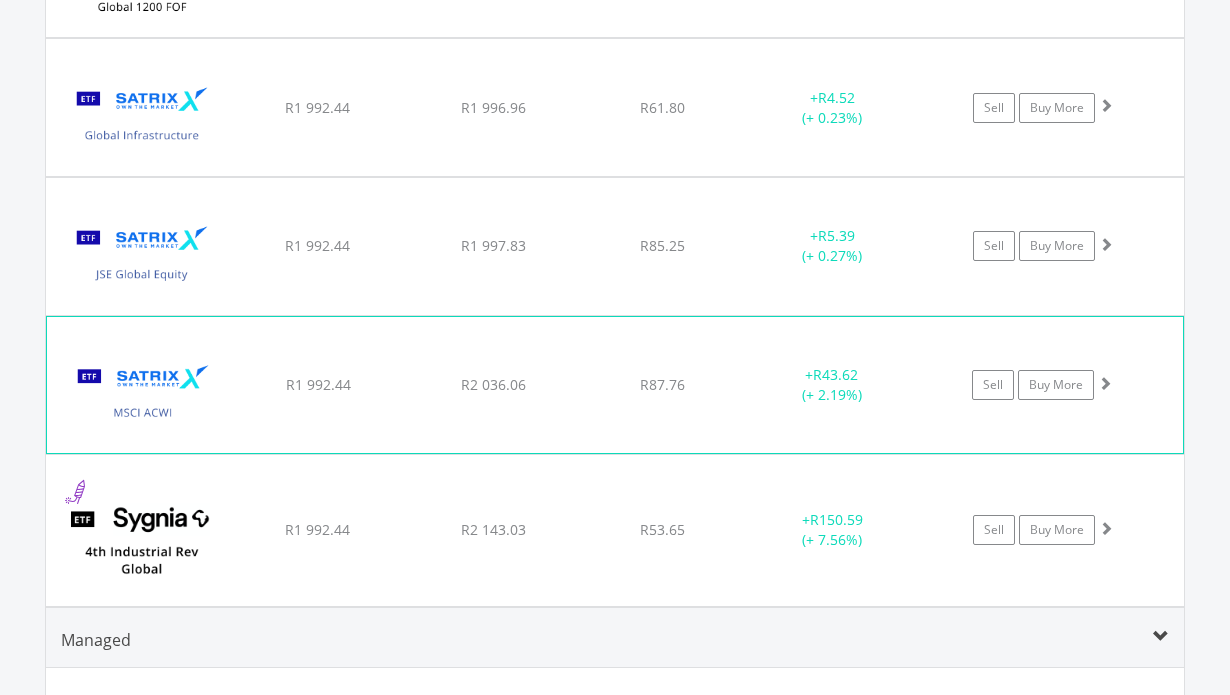 click on "﻿
Satrix MSCI ACWI ETF
R1 992.44
R2 036.06
R87.76
+  R43.62 (+ 2.19%)
Sell
Buy More" at bounding box center (615, -1605) 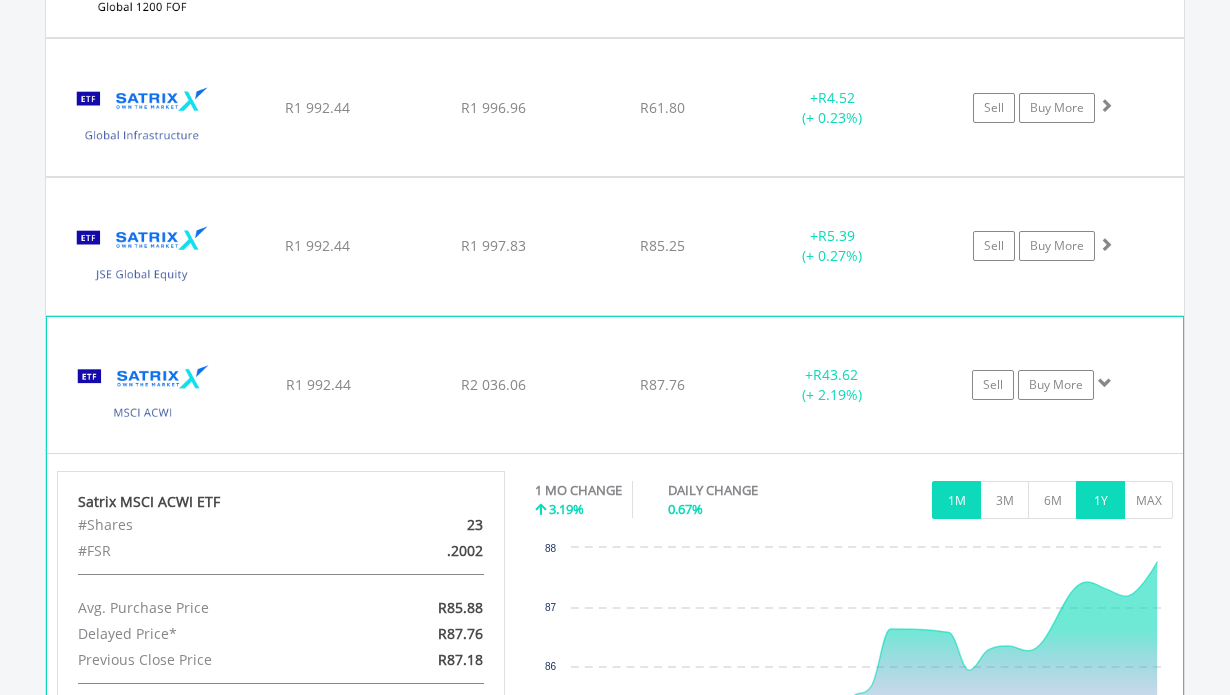 click on "1Y" at bounding box center (1100, 500) 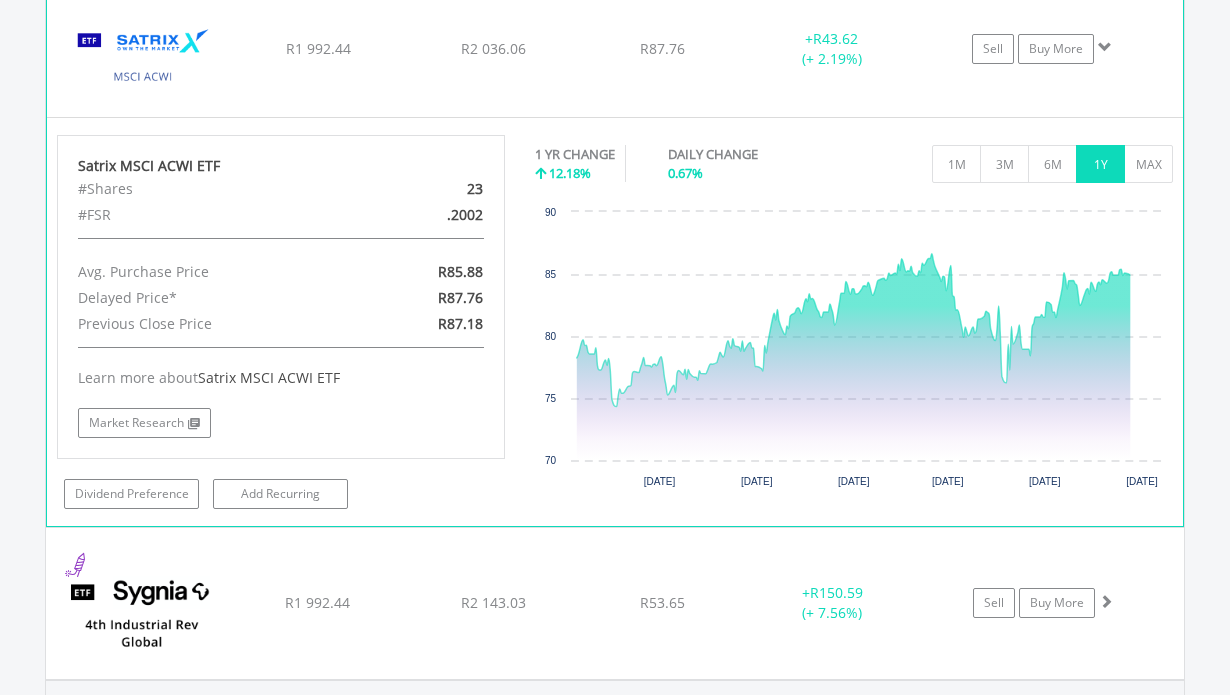 scroll, scrollTop: 3707, scrollLeft: 0, axis: vertical 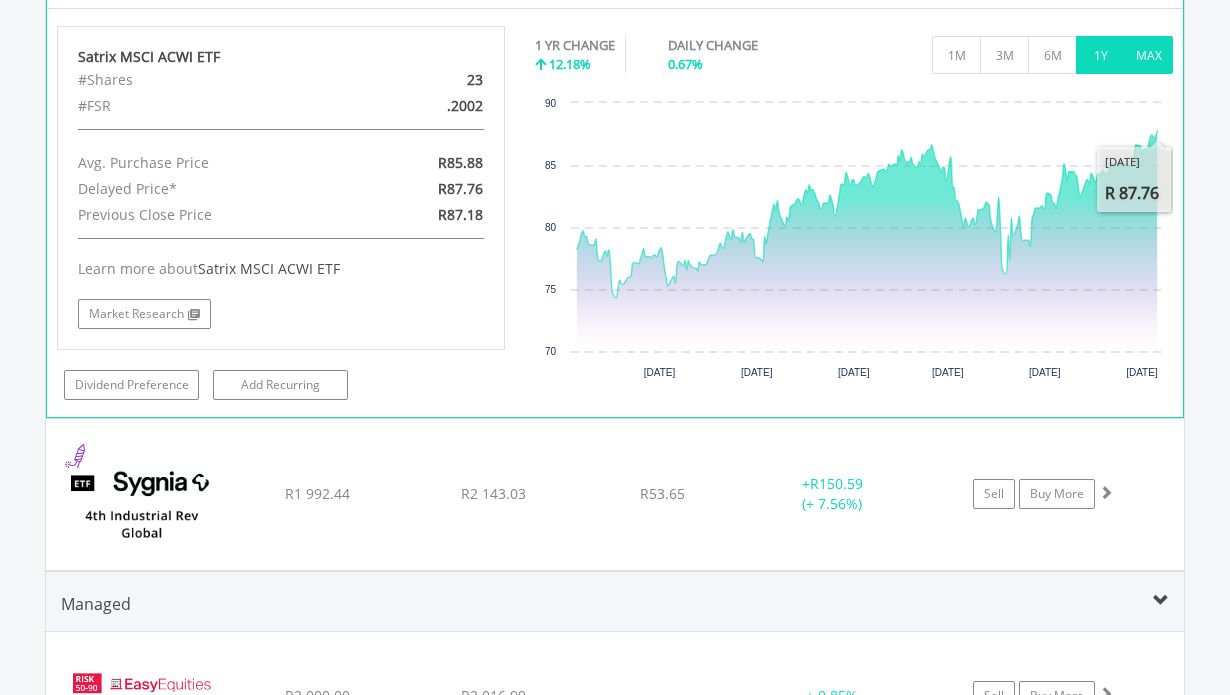 click on "MAX" at bounding box center (1148, 55) 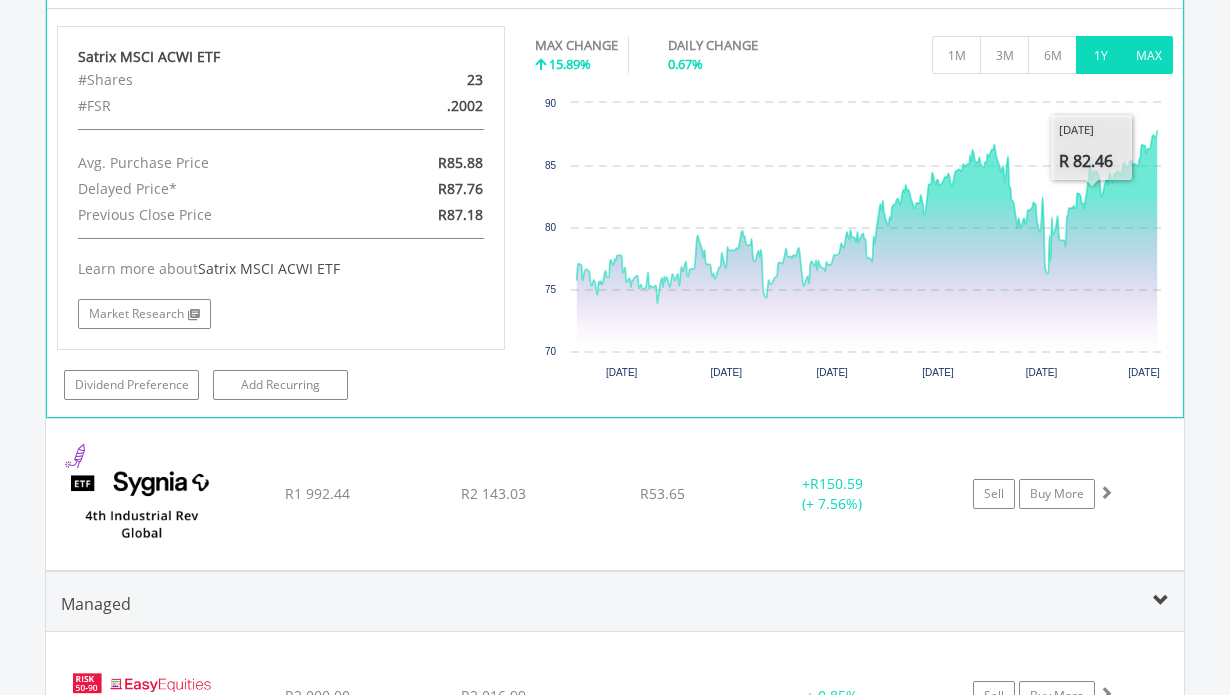 click on "1Y" at bounding box center (1100, 55) 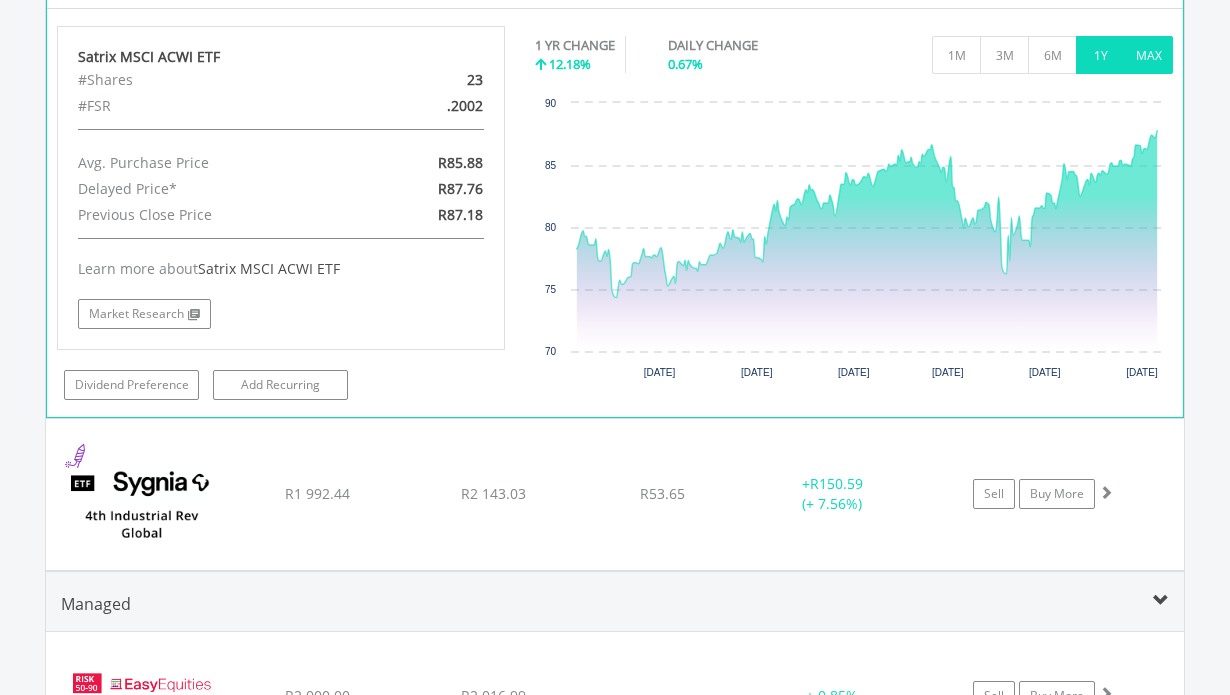 click on "MAX" at bounding box center (1148, 55) 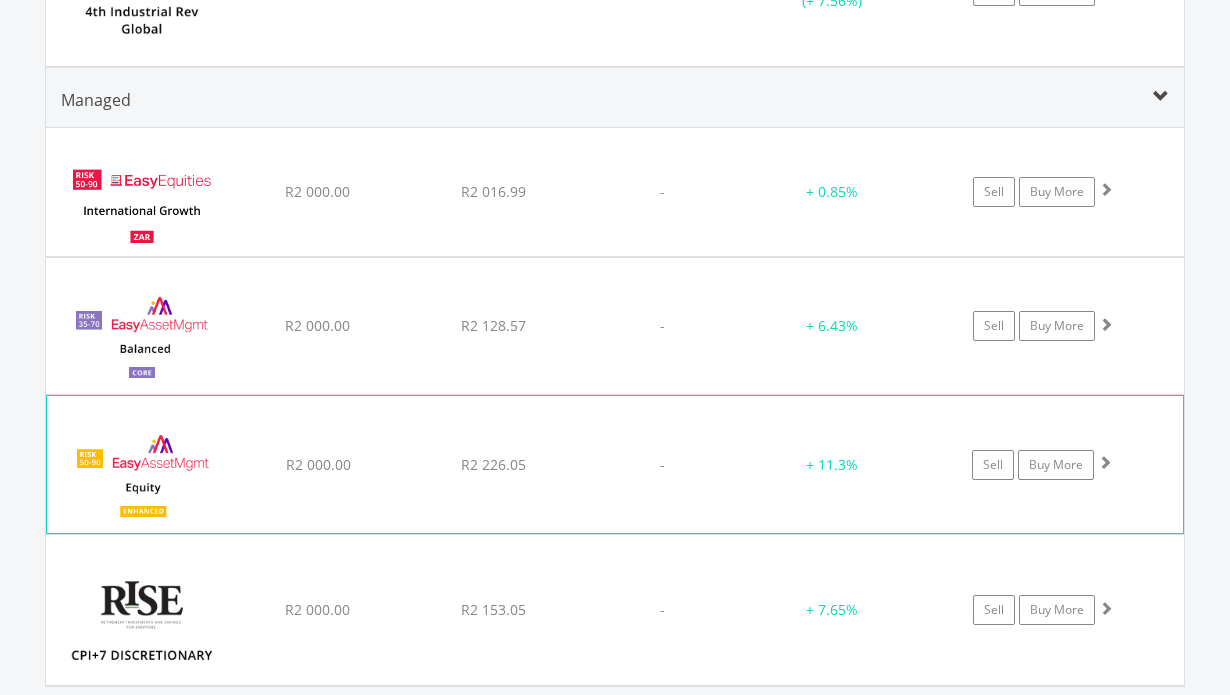 scroll, scrollTop: 4206, scrollLeft: 0, axis: vertical 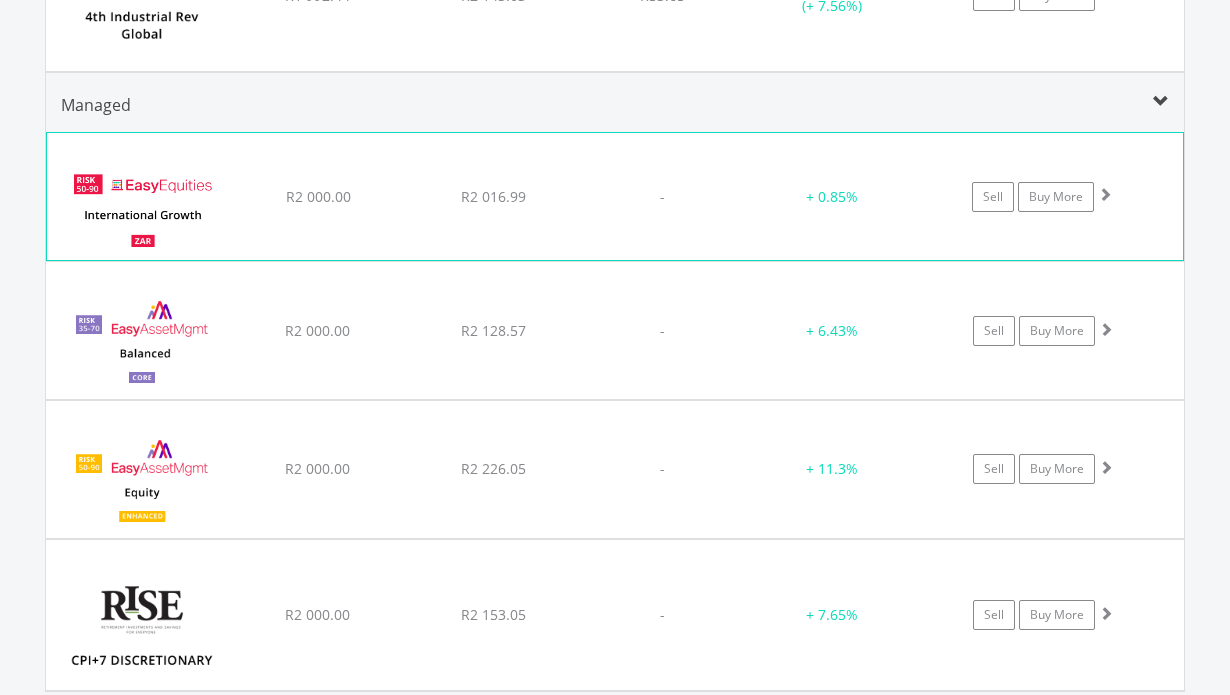 click on "Sell
Buy More" at bounding box center (1052, 197) 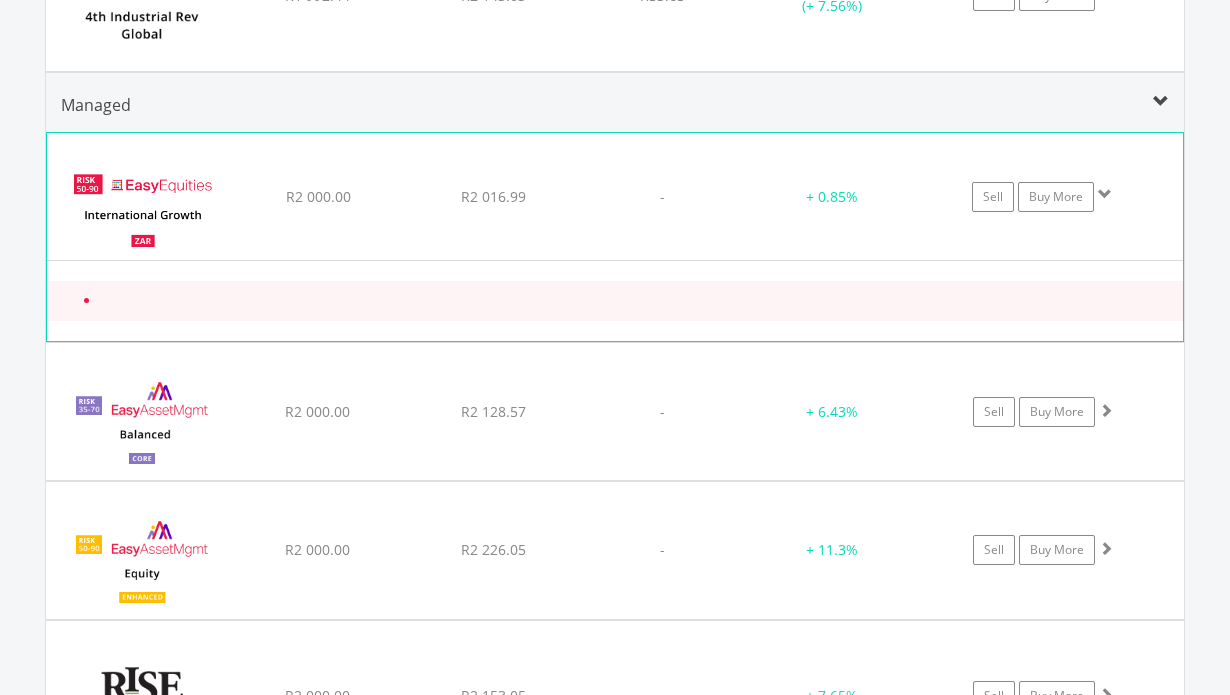 click on "Sell
Buy More" at bounding box center [1052, 197] 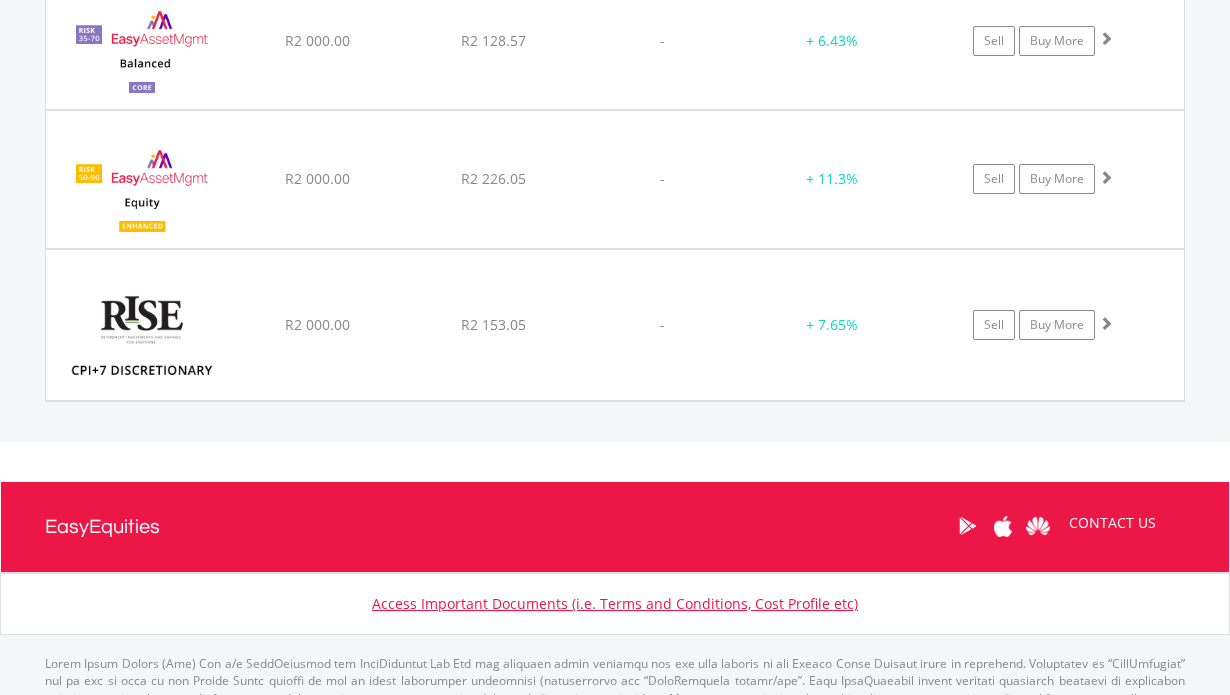 scroll, scrollTop: 4542, scrollLeft: 0, axis: vertical 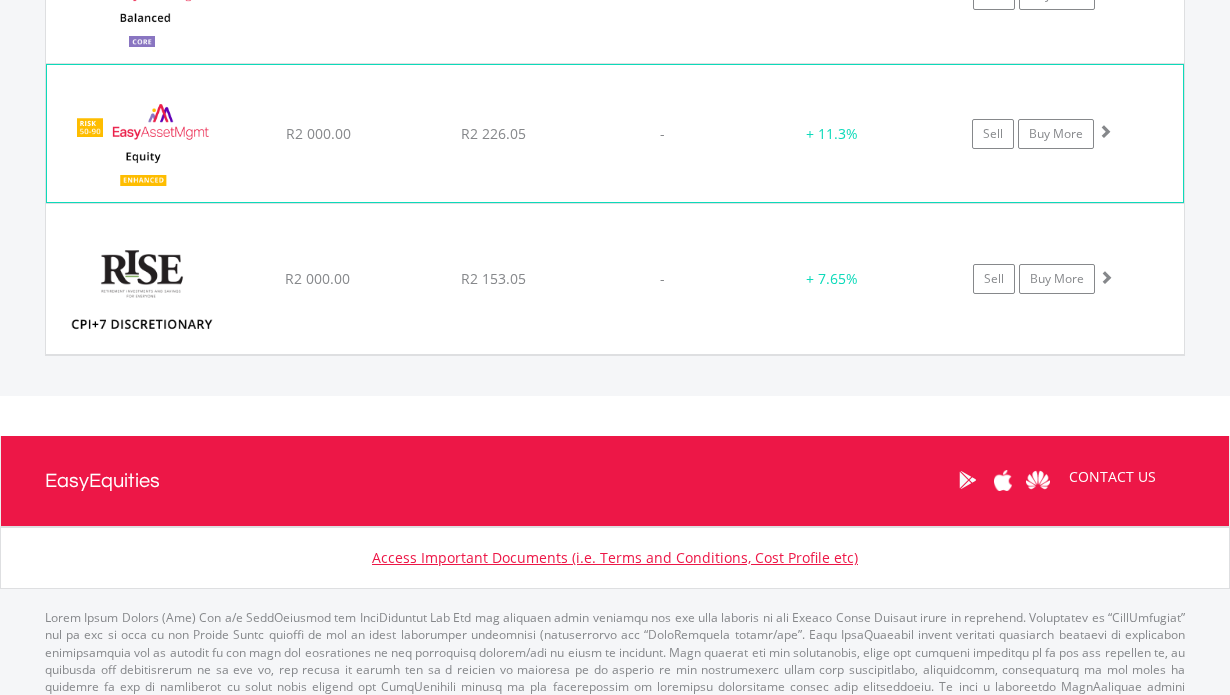 click on "﻿
EasyAssetManagement Enhanced Equity Bundle
R2 000.00
R2 226.05
-
+ 11.3%
Sell
Buy More" at bounding box center (615, -139) 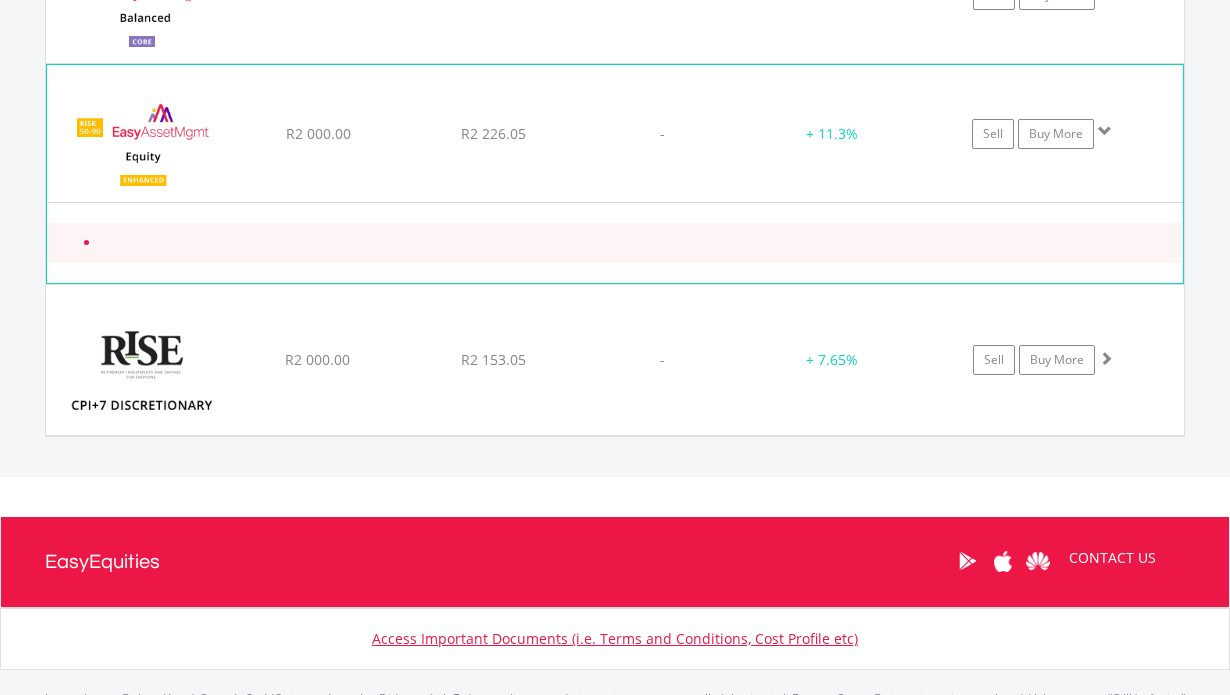 click on "﻿
EasyAssetManagement Enhanced Equity Bundle
R2 000.00
R2 226.05
-
+ 11.3%
Sell
Buy More" at bounding box center (615, -139) 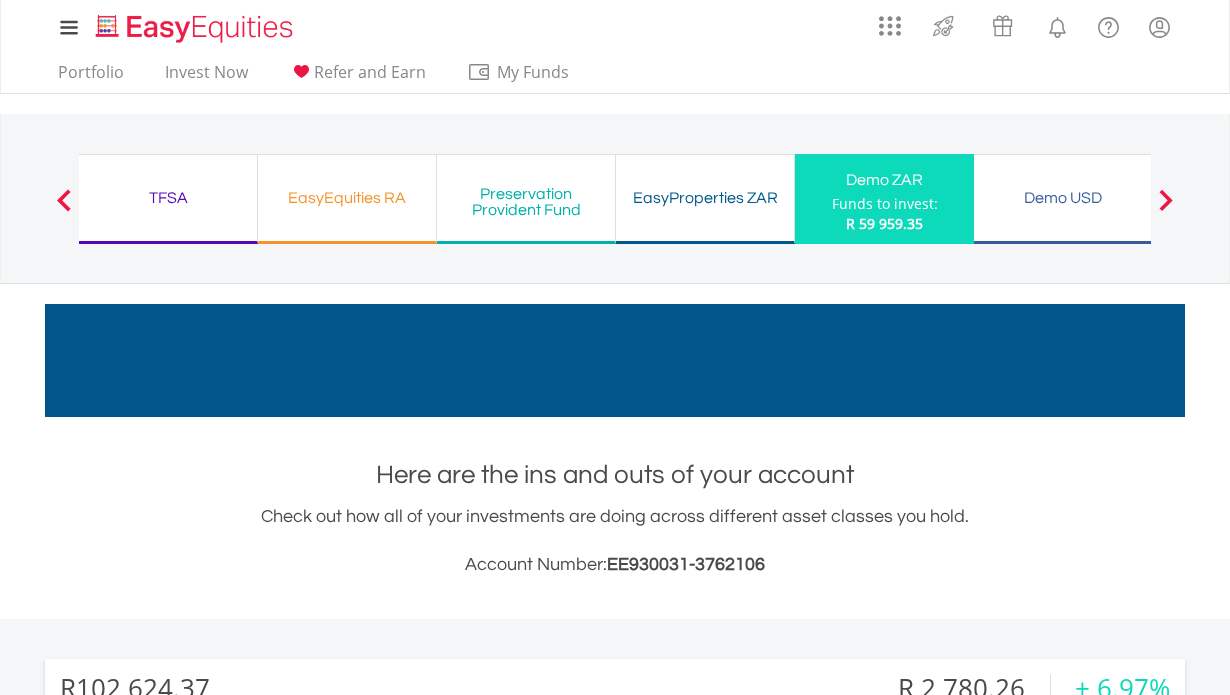 scroll, scrollTop: 0, scrollLeft: 0, axis: both 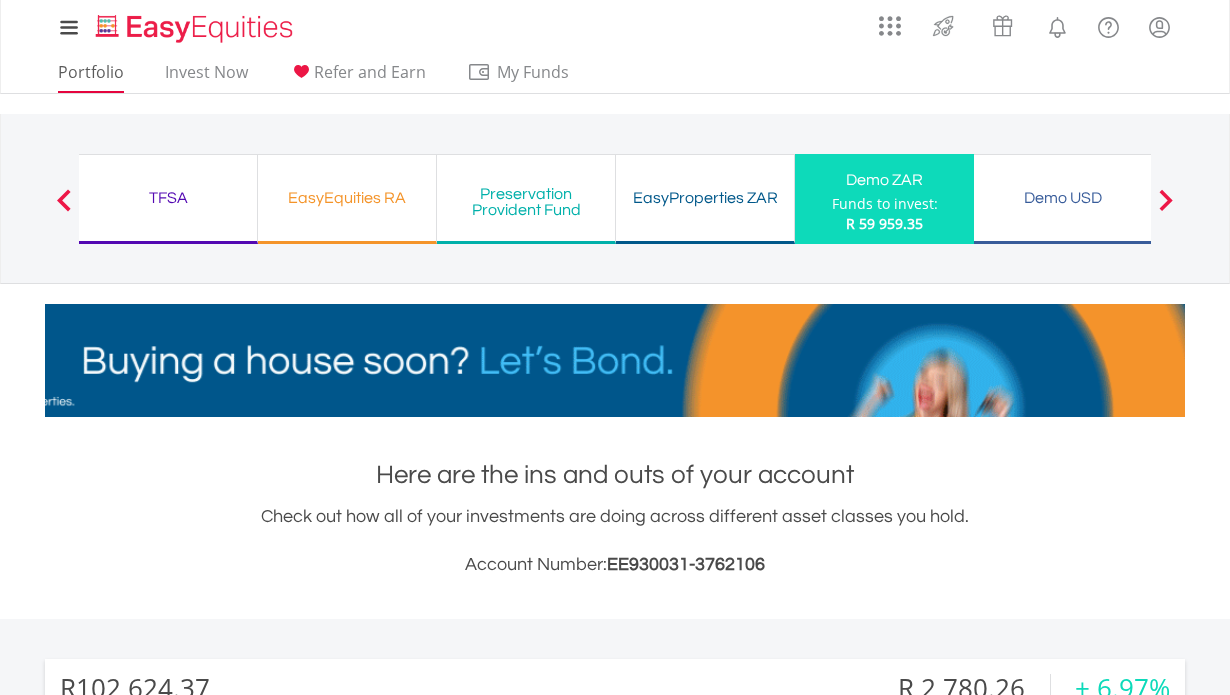 click on "Portfolio" at bounding box center (91, 77) 